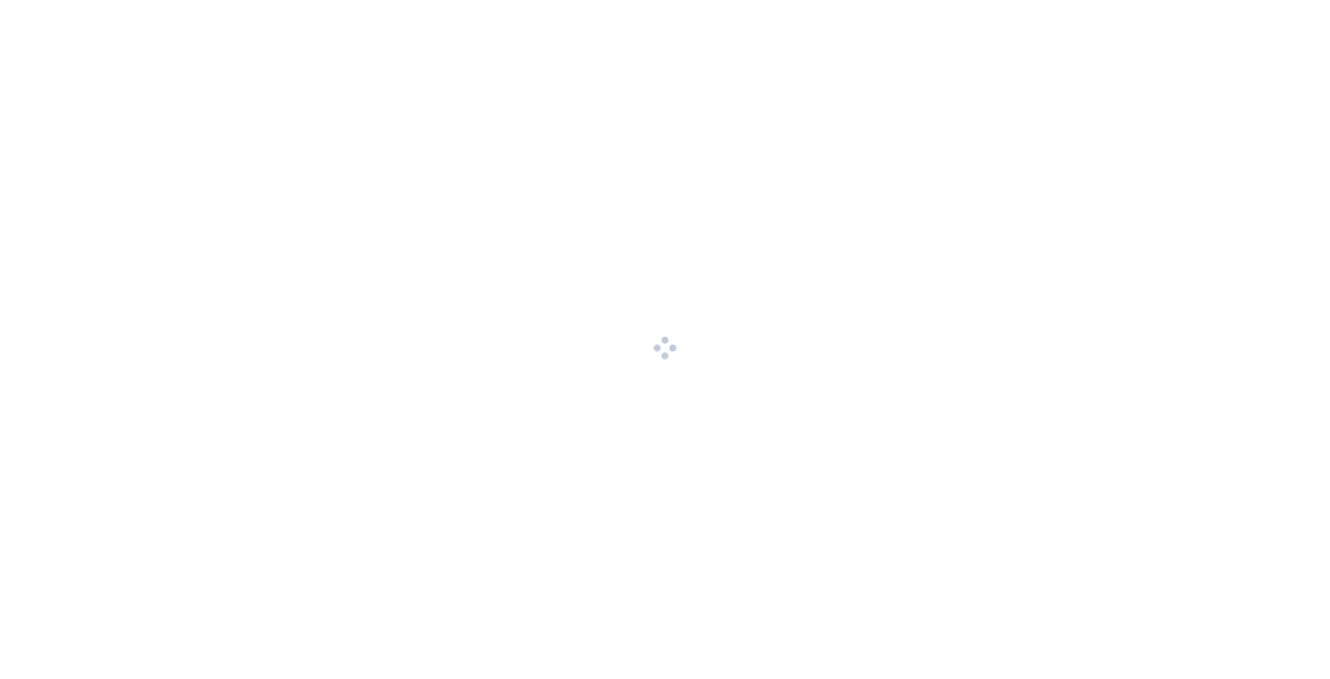 scroll, scrollTop: 0, scrollLeft: 0, axis: both 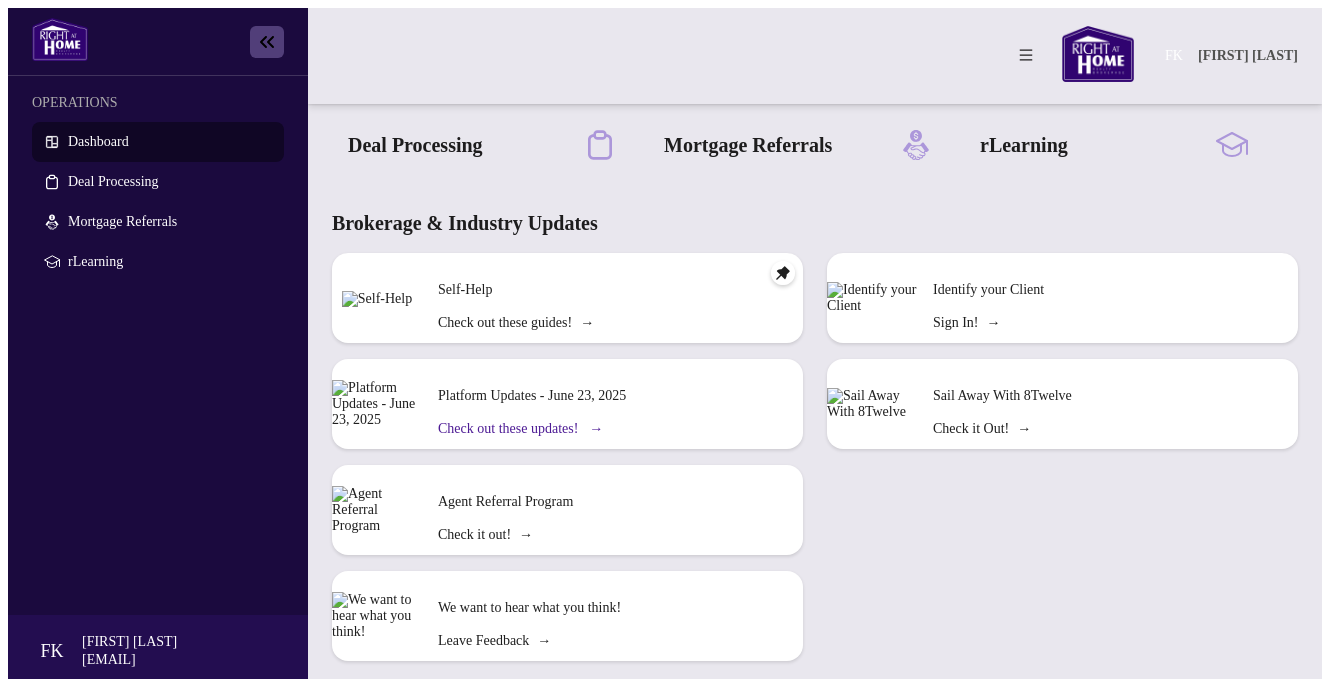 click on "Check out these updates! →" at bounding box center [516, 323] 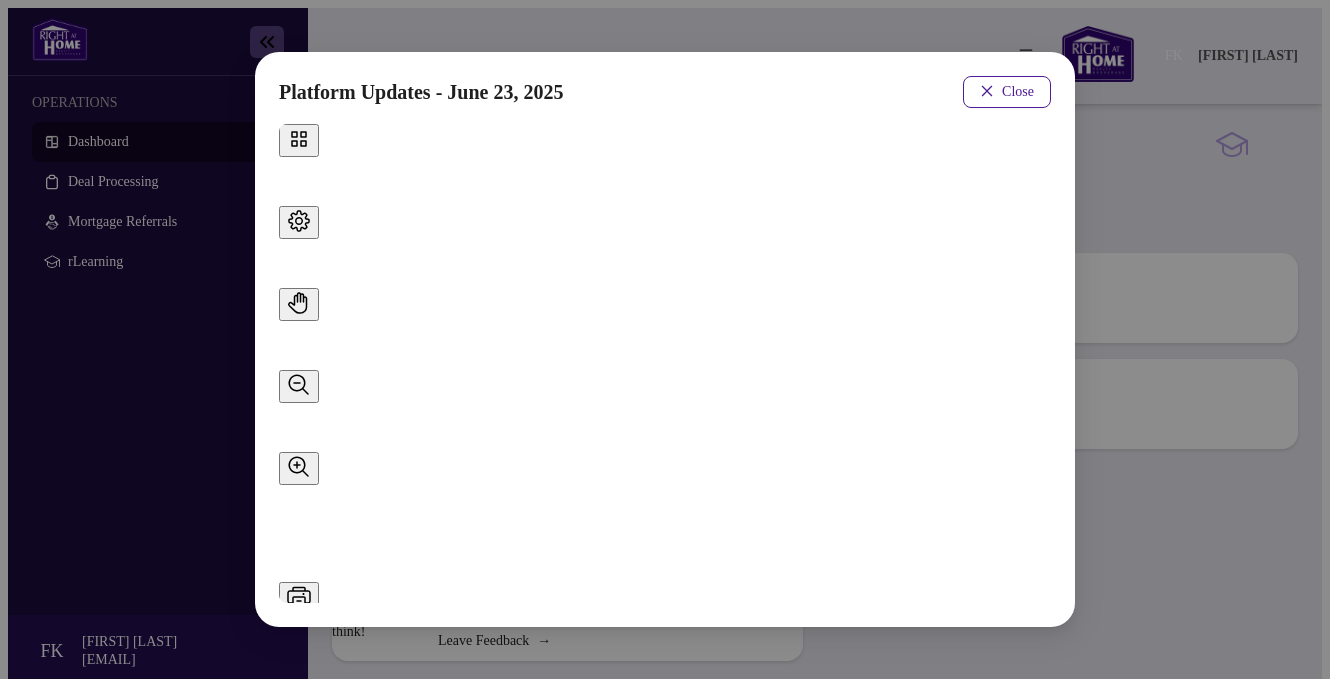 scroll, scrollTop: 560, scrollLeft: 0, axis: vertical 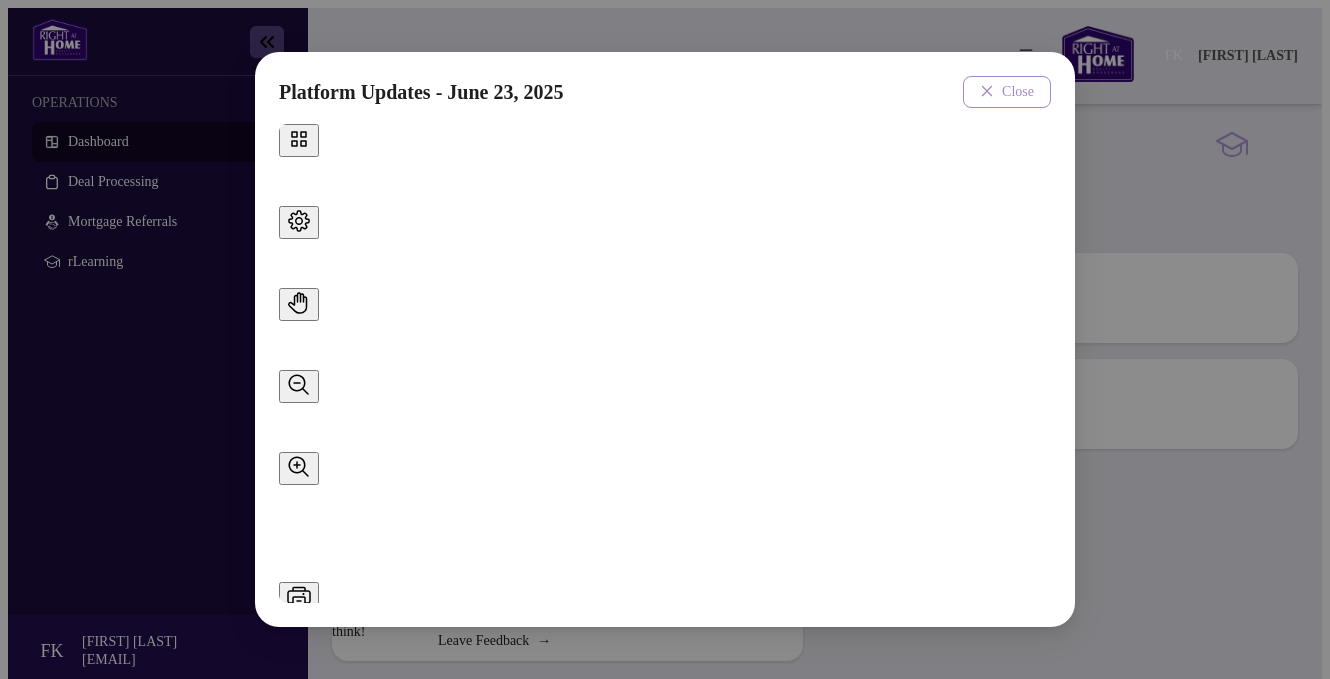 click on "Close" at bounding box center (1007, 92) 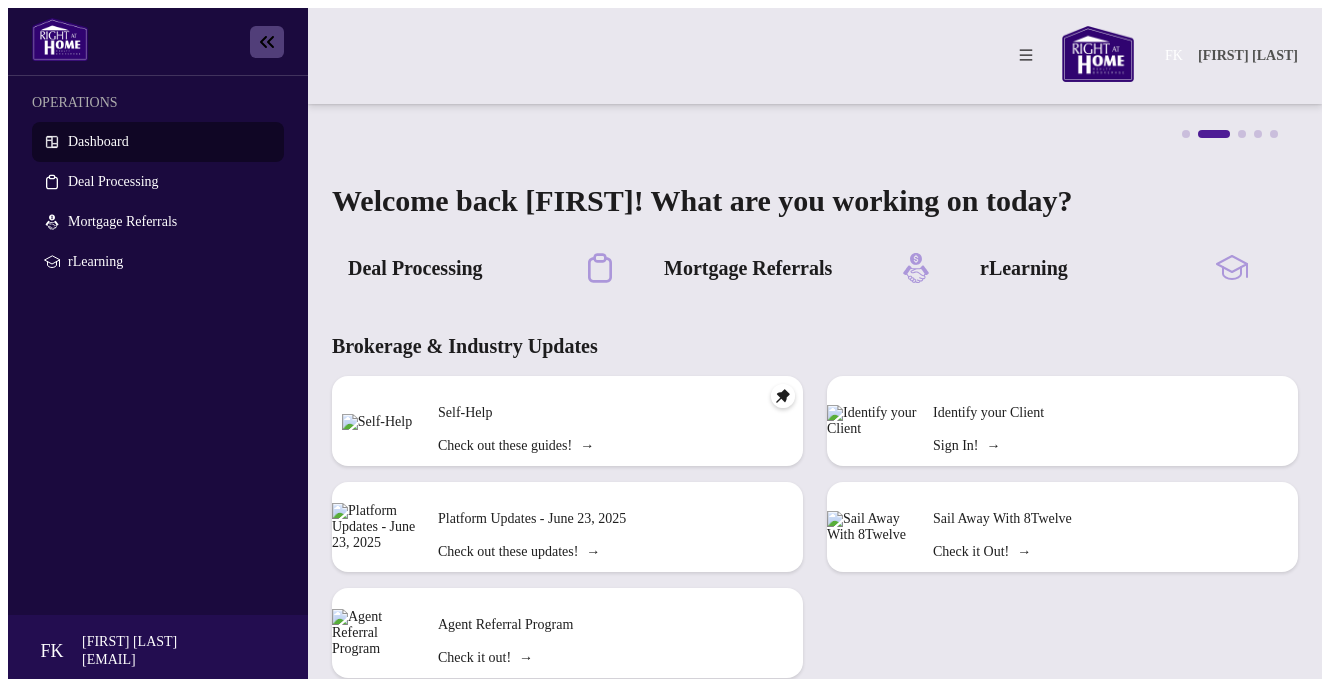 scroll, scrollTop: 85, scrollLeft: 0, axis: vertical 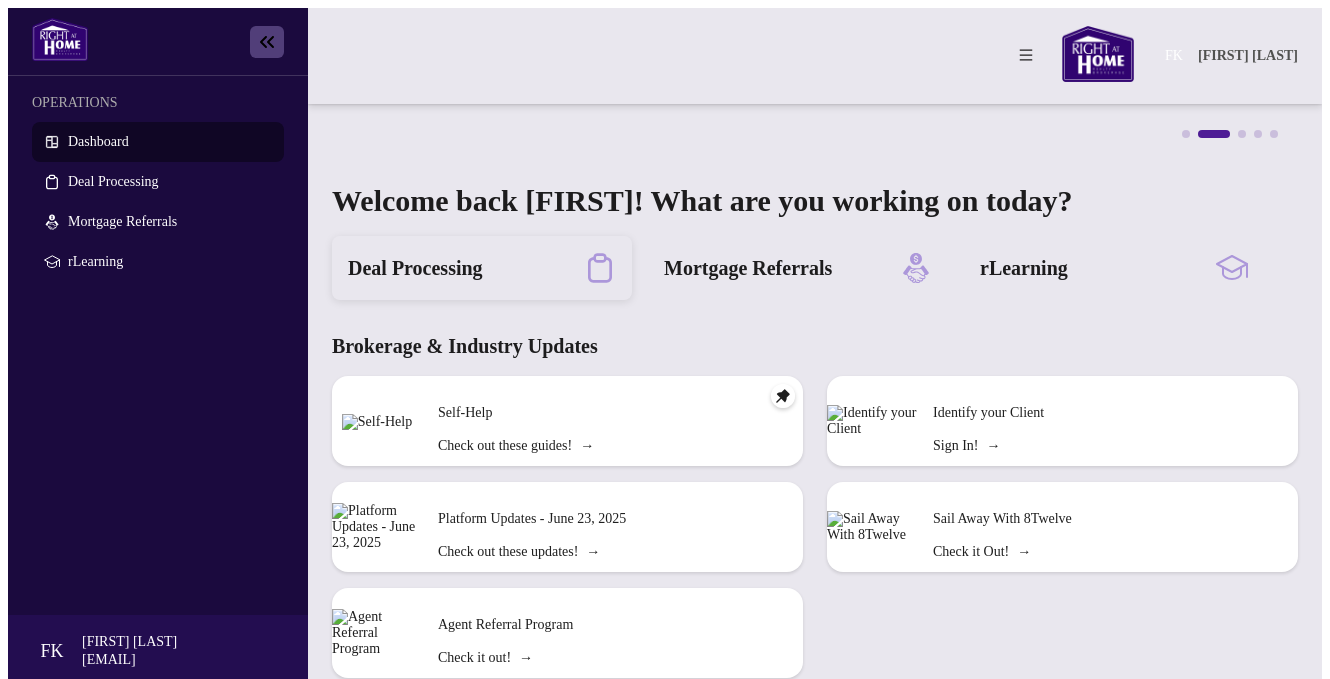 click on "Deal Processing" at bounding box center (415, 268) 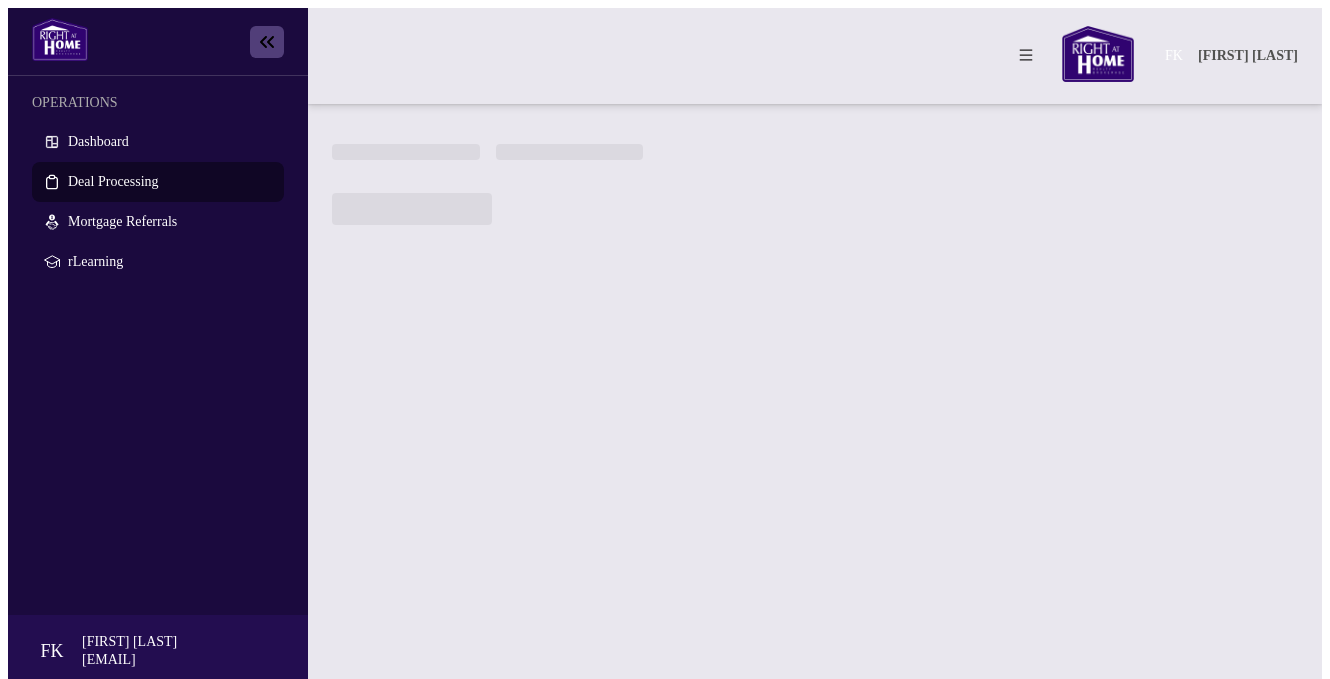 scroll, scrollTop: 0, scrollLeft: 0, axis: both 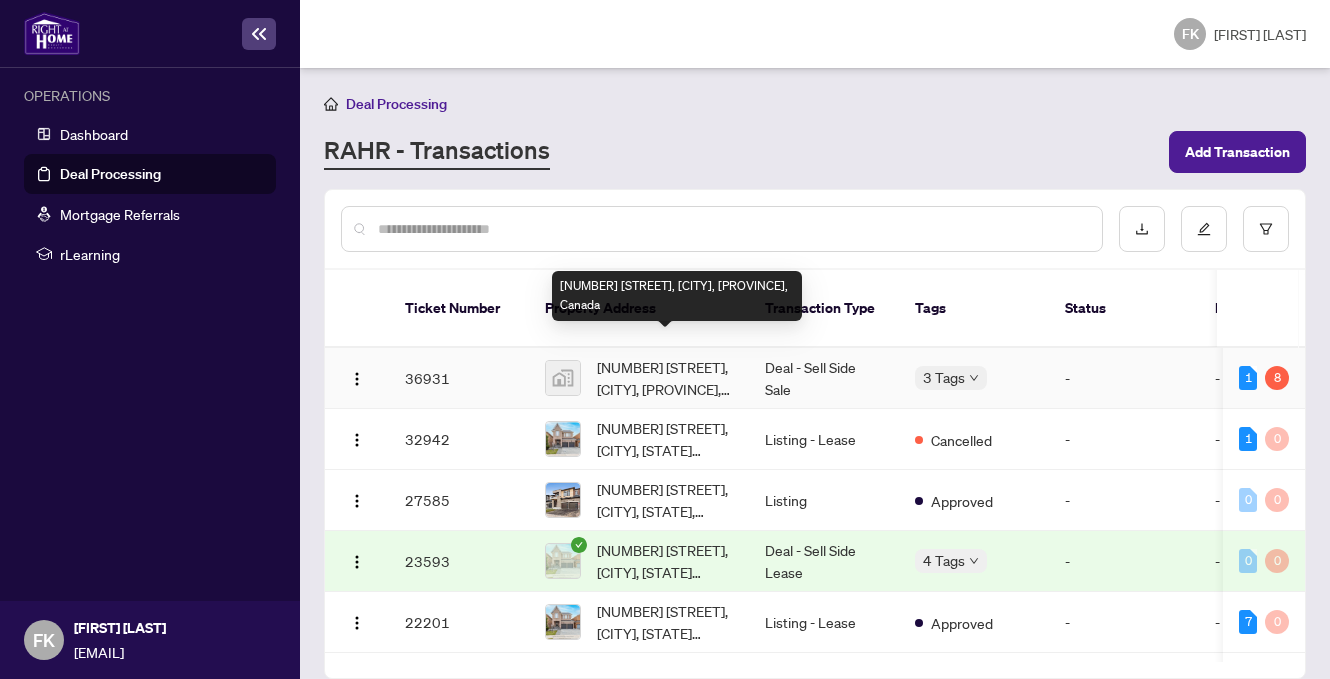 click on "[NUMBER] [STREET], [CITY], [PROVINCE], Canada" at bounding box center (665, 378) 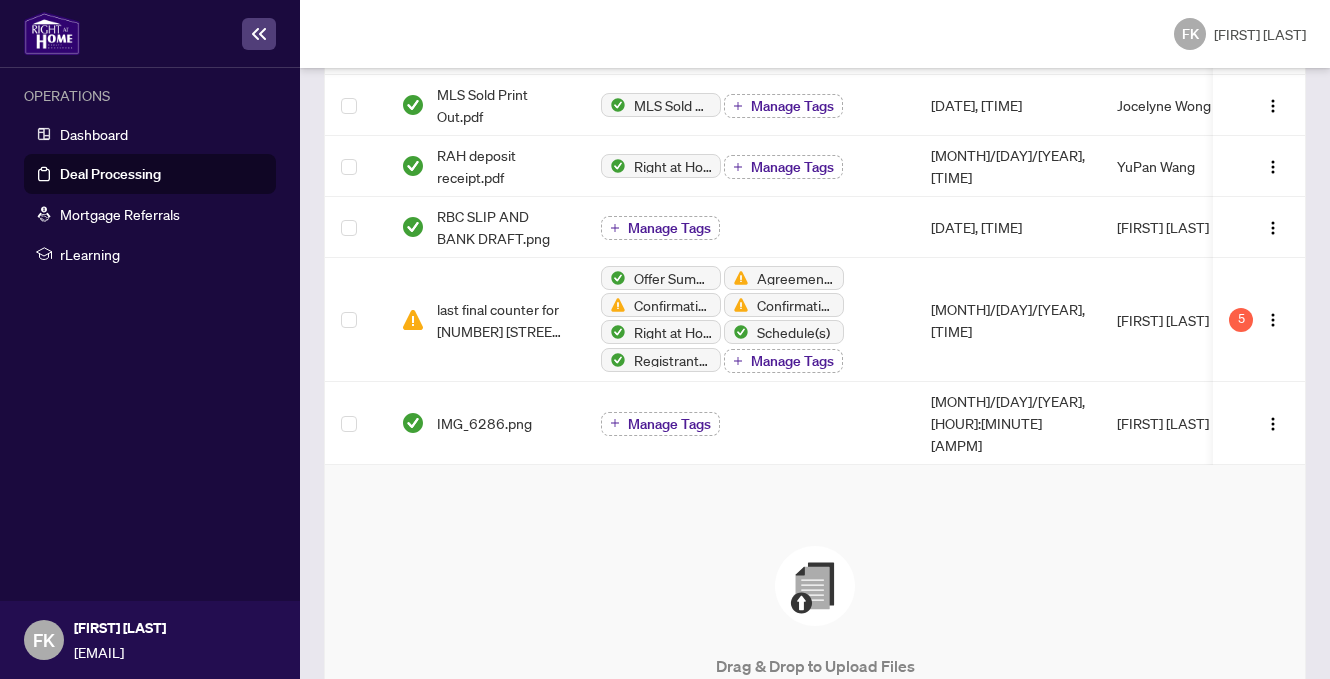 scroll, scrollTop: 579, scrollLeft: 0, axis: vertical 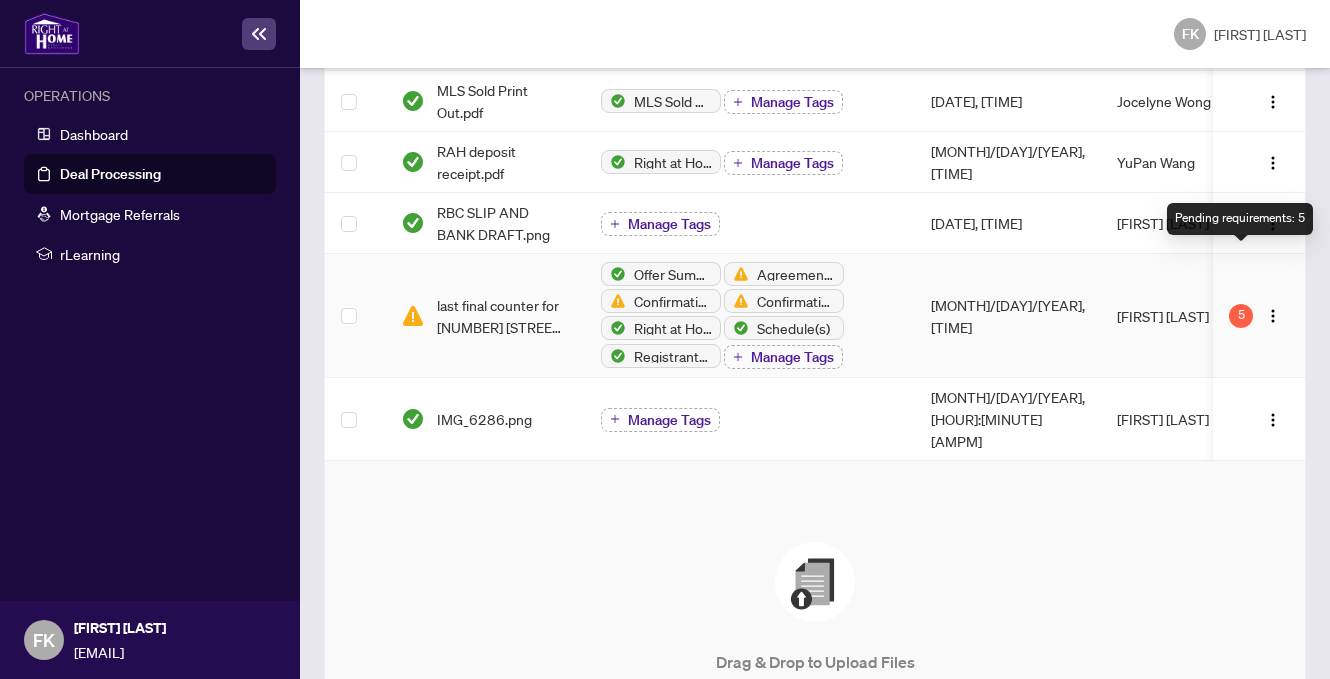 click on "5" at bounding box center (1241, 316) 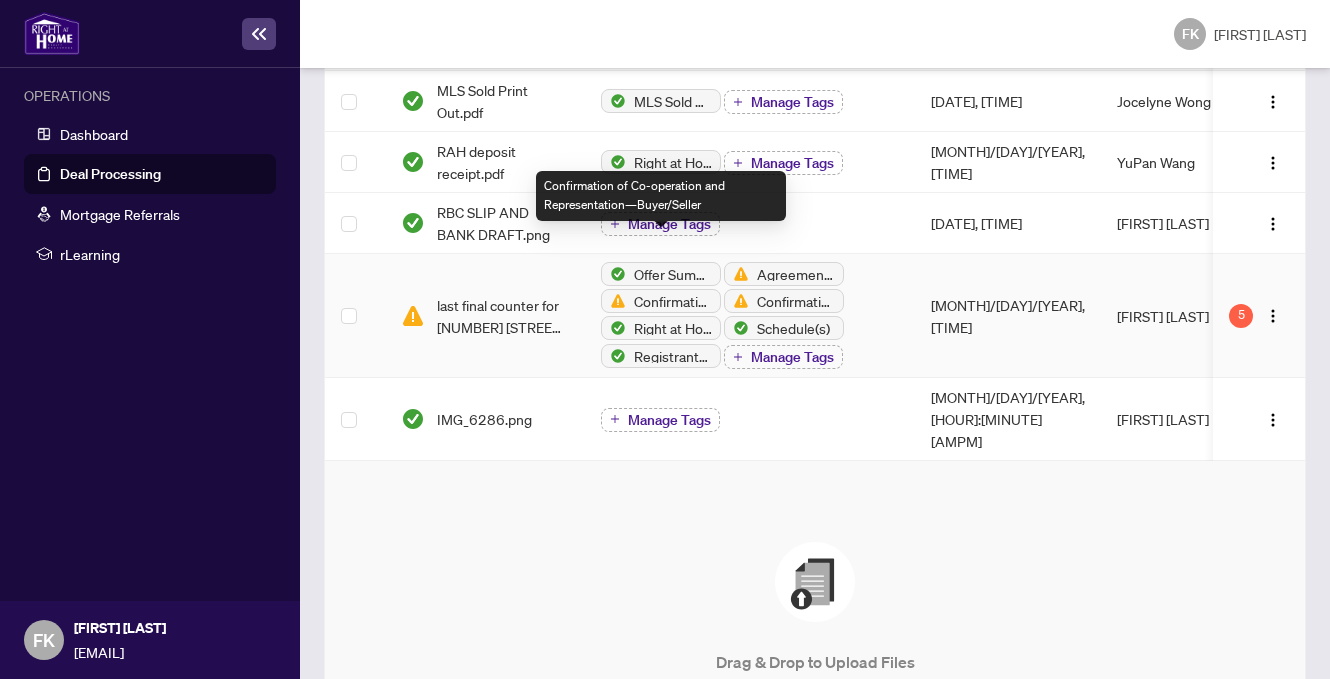 click on "Confirmation of Co-operation and Representation—Buyer/Seller" at bounding box center (673, 301) 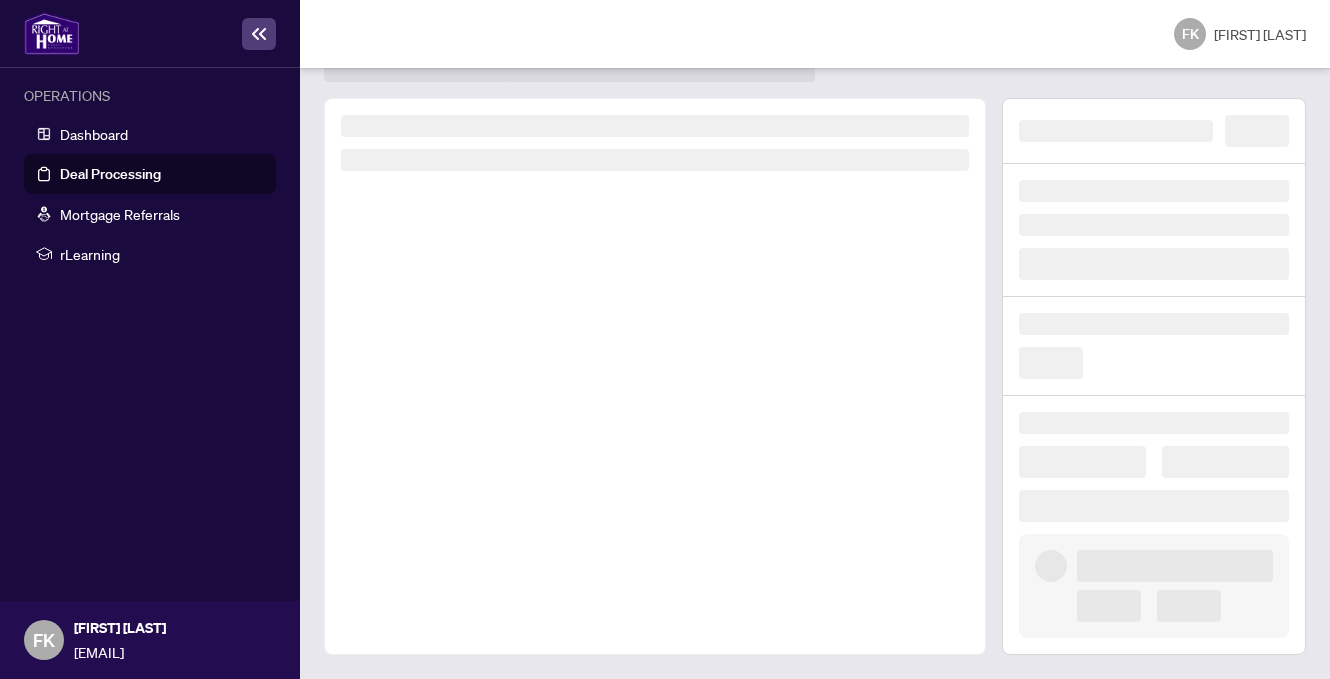 scroll, scrollTop: 70, scrollLeft: 0, axis: vertical 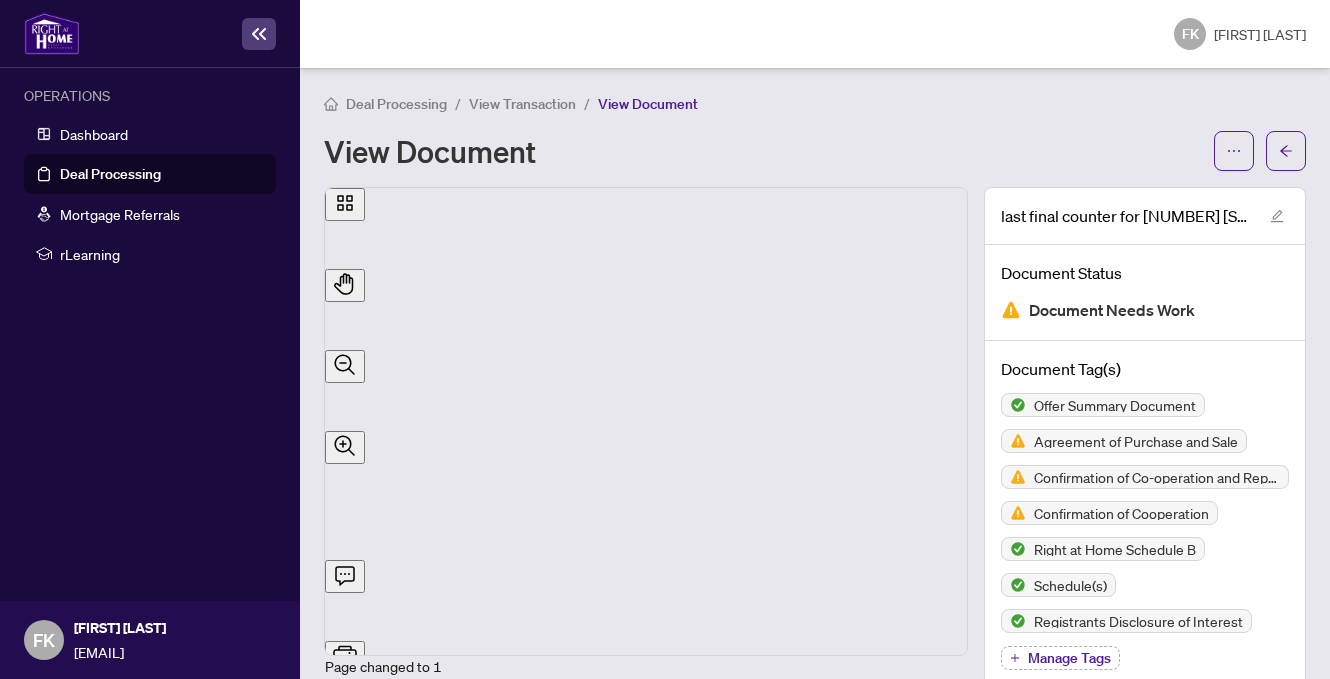 click on "Deal Processing" at bounding box center [396, 104] 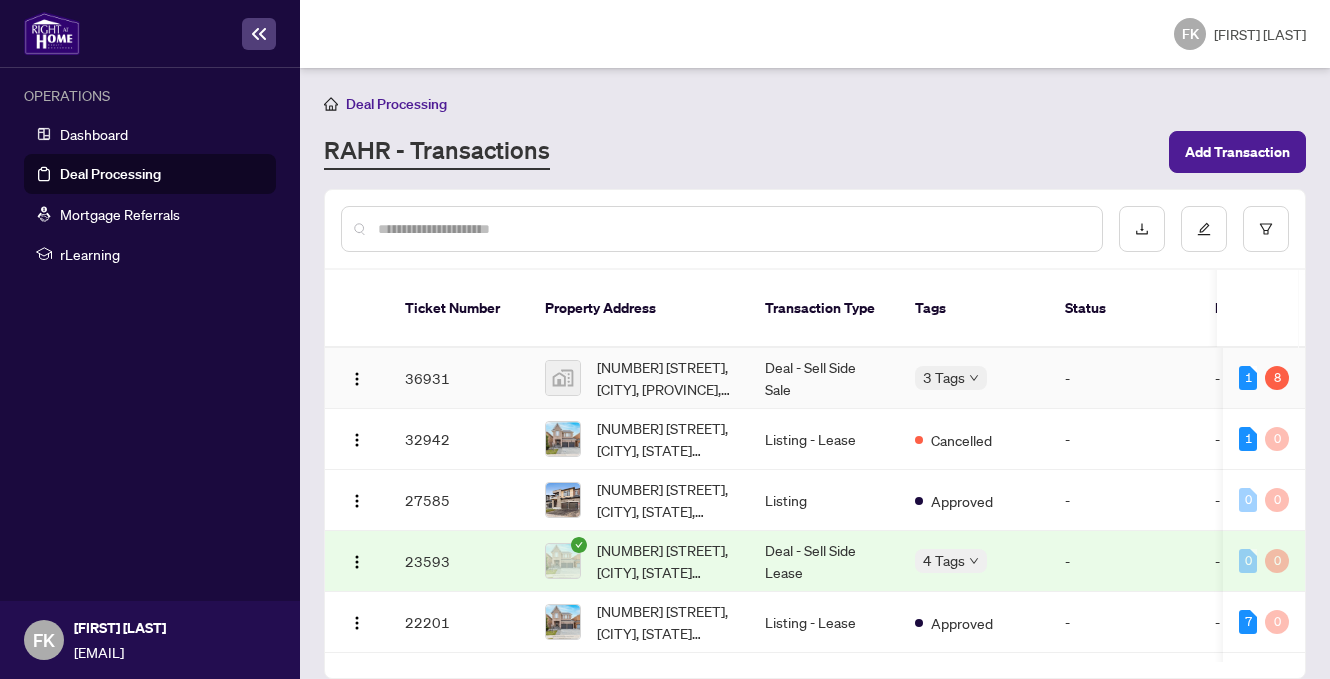 click on "Deal - Sell Side Sale" at bounding box center (824, 378) 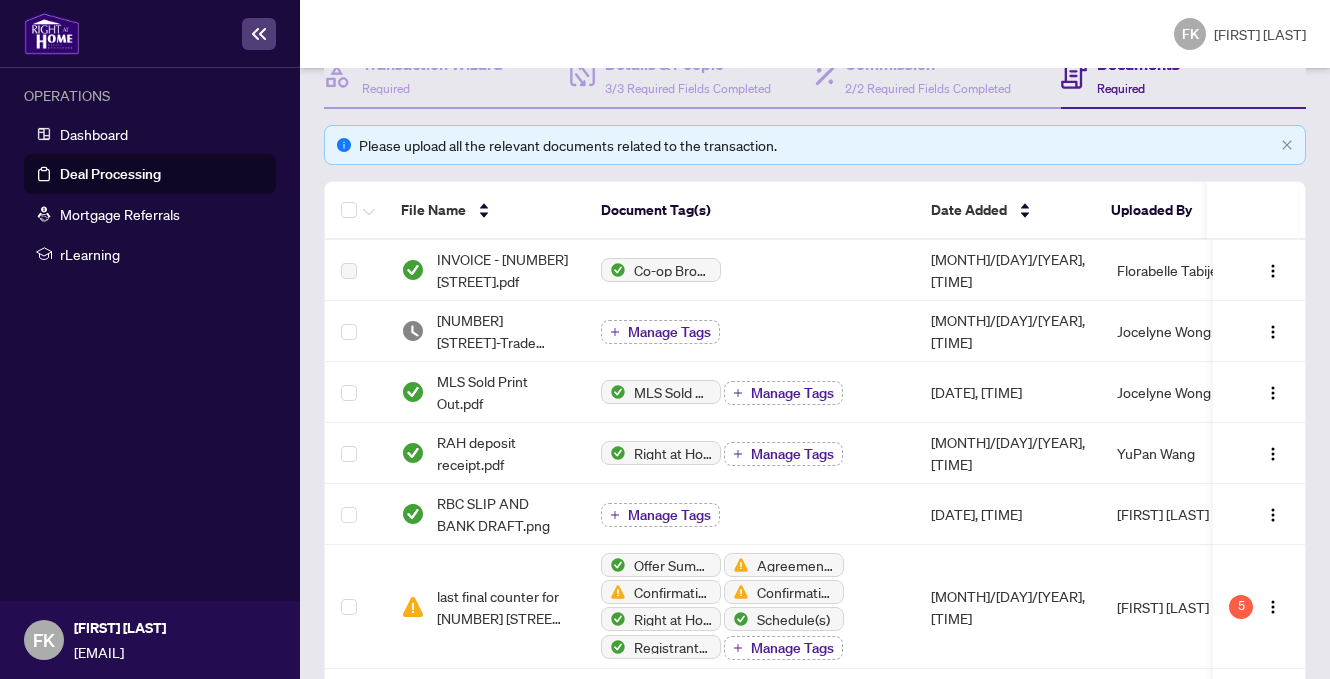 scroll, scrollTop: 234, scrollLeft: 0, axis: vertical 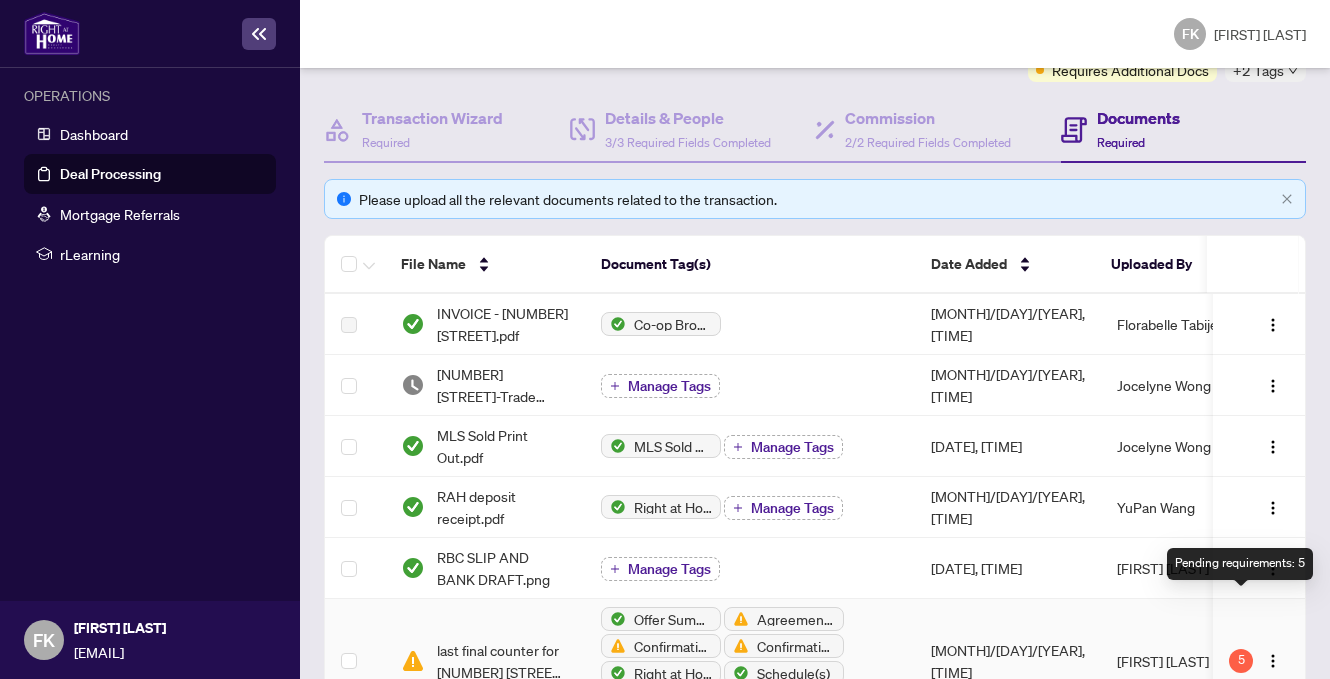 click on "5" at bounding box center (1241, 661) 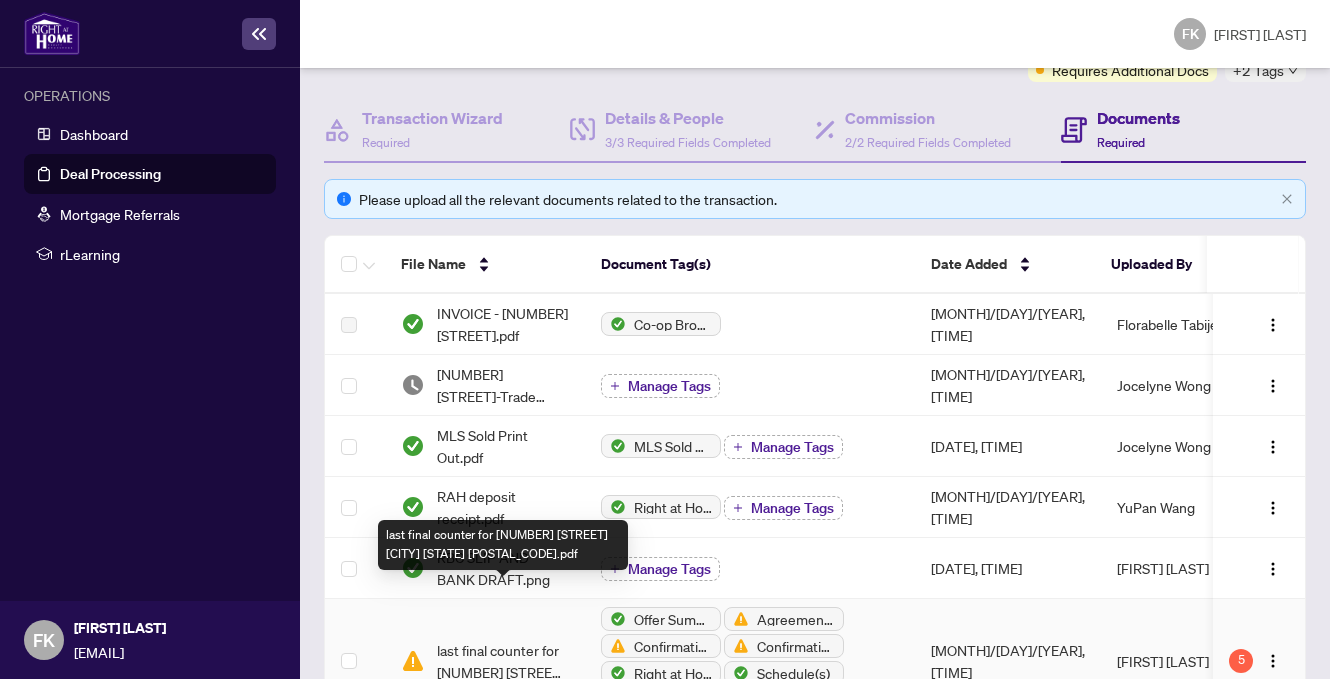 click on "last final counter for [NUMBER] [STREET] [CITY] [STATE] [POSTAL_CODE].pdf" at bounding box center [503, 661] 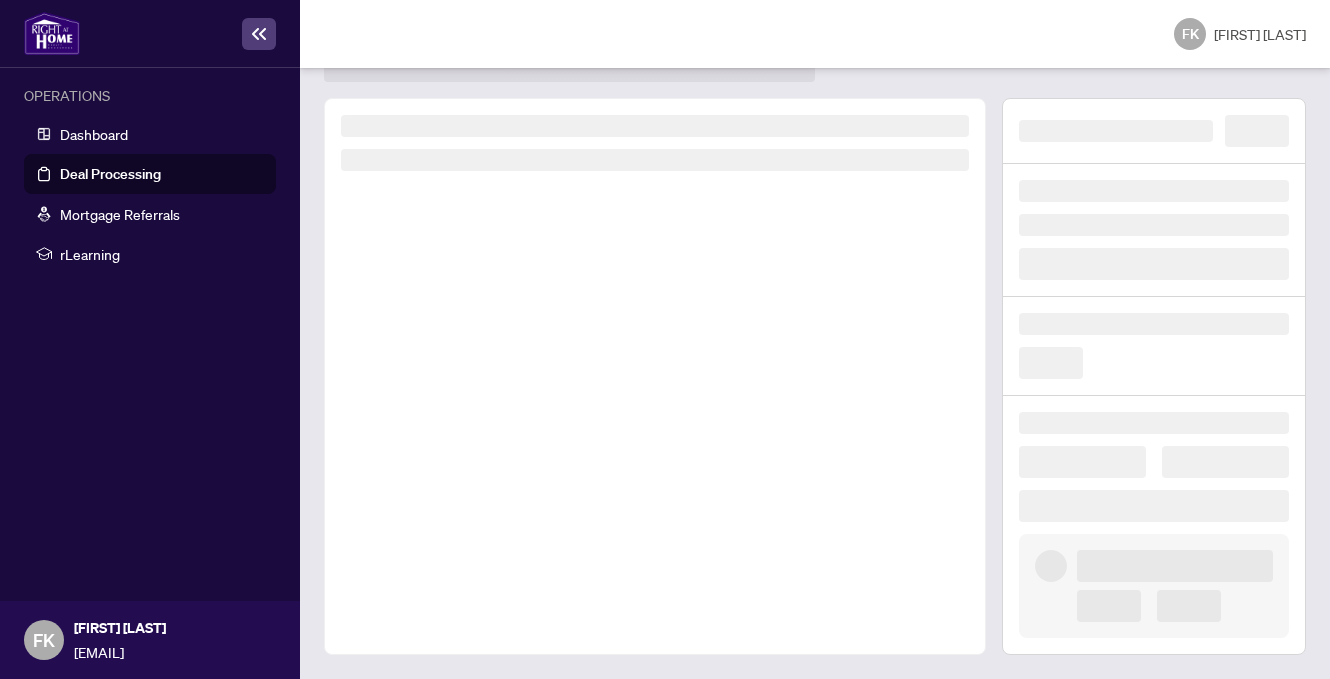 scroll, scrollTop: 70, scrollLeft: 0, axis: vertical 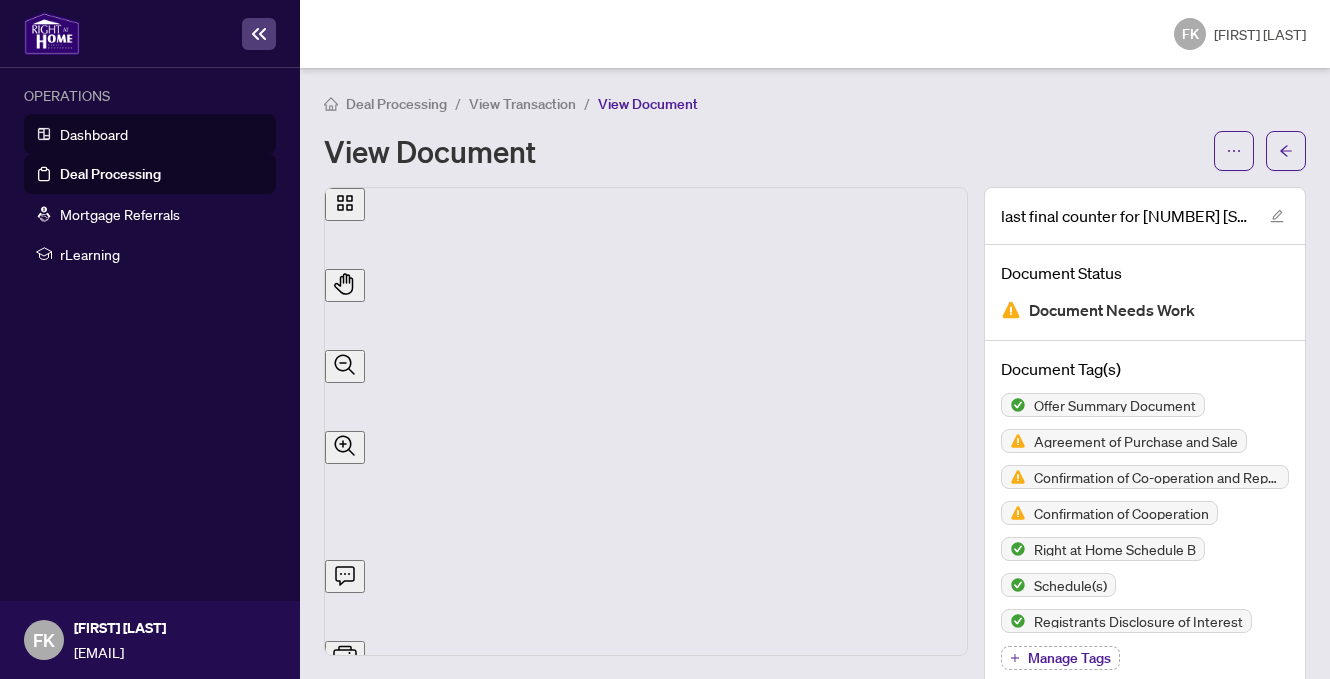 click on "Dashboard" at bounding box center [94, 134] 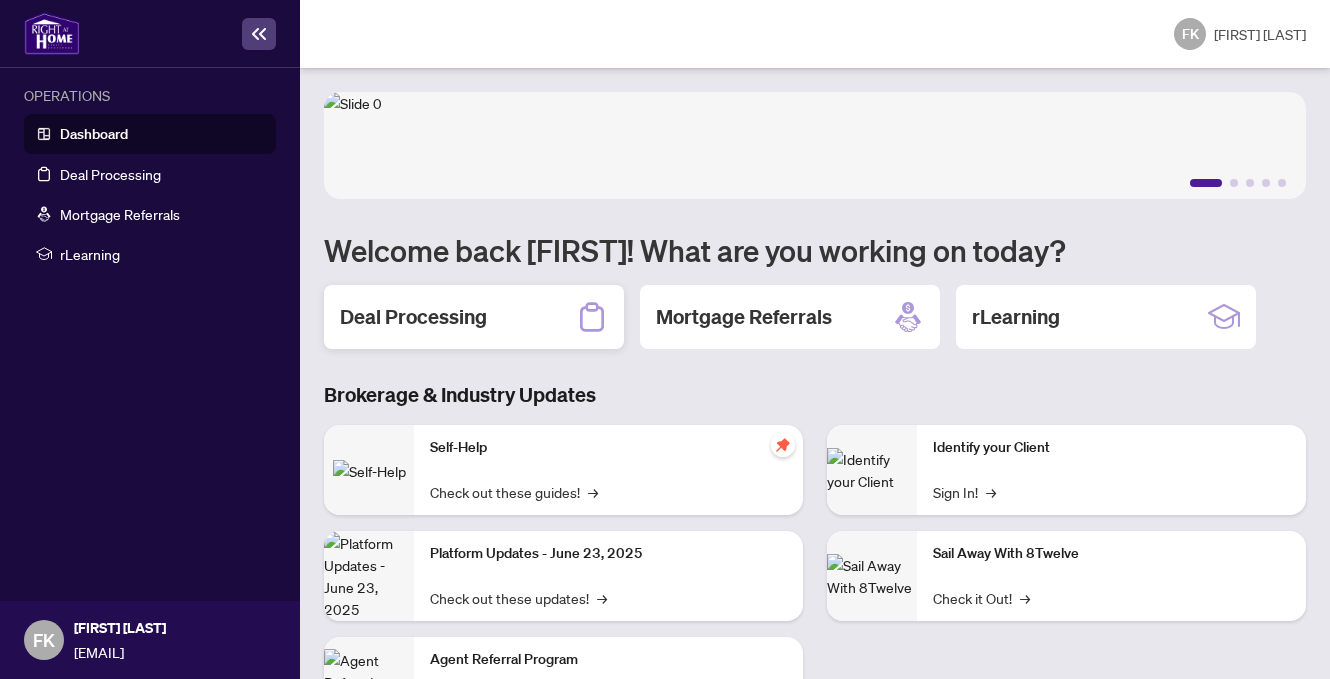 click on "Deal Processing" at bounding box center [474, 317] 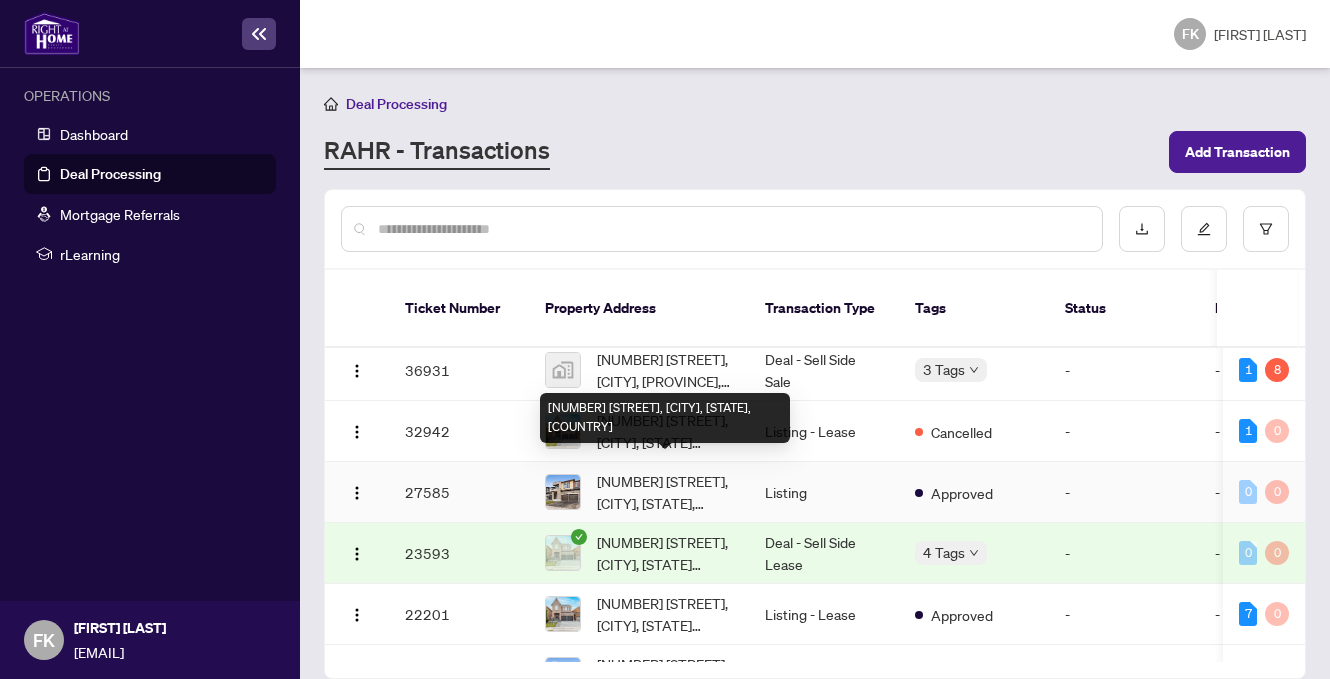 scroll, scrollTop: 0, scrollLeft: 0, axis: both 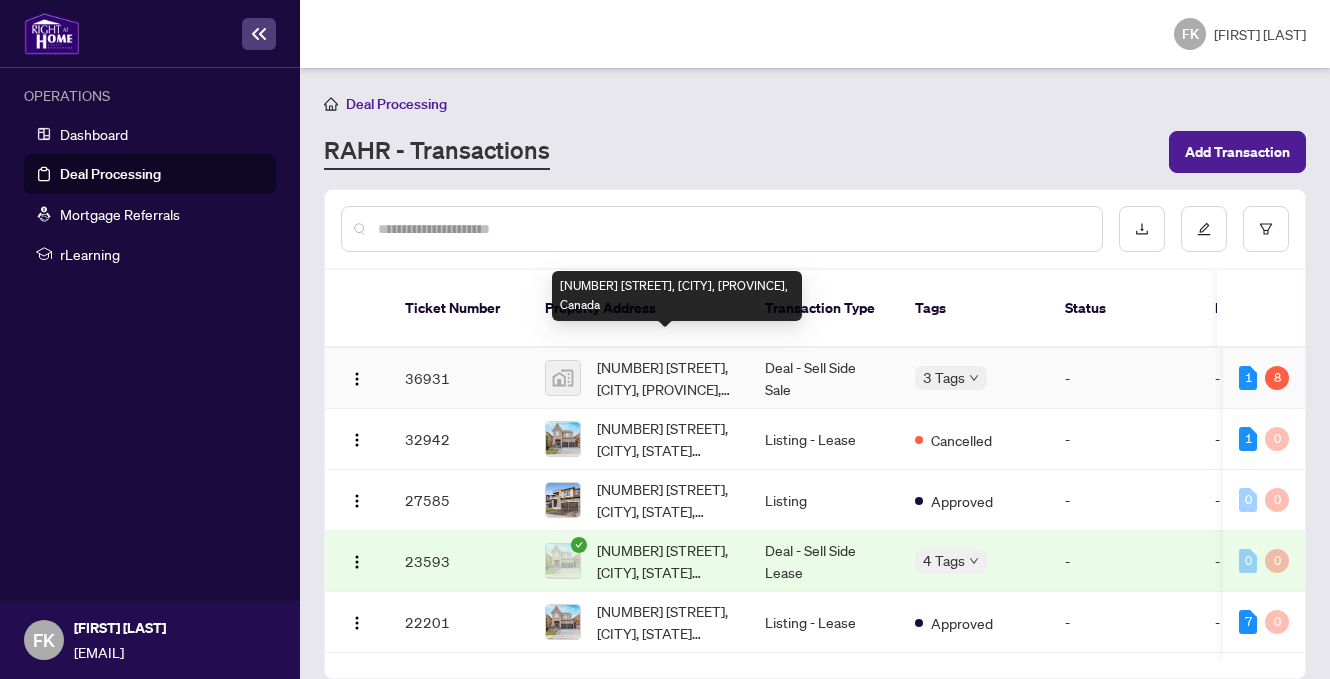 click on "[NUMBER] [STREET], [CITY], [PROVINCE], Canada" at bounding box center (665, 378) 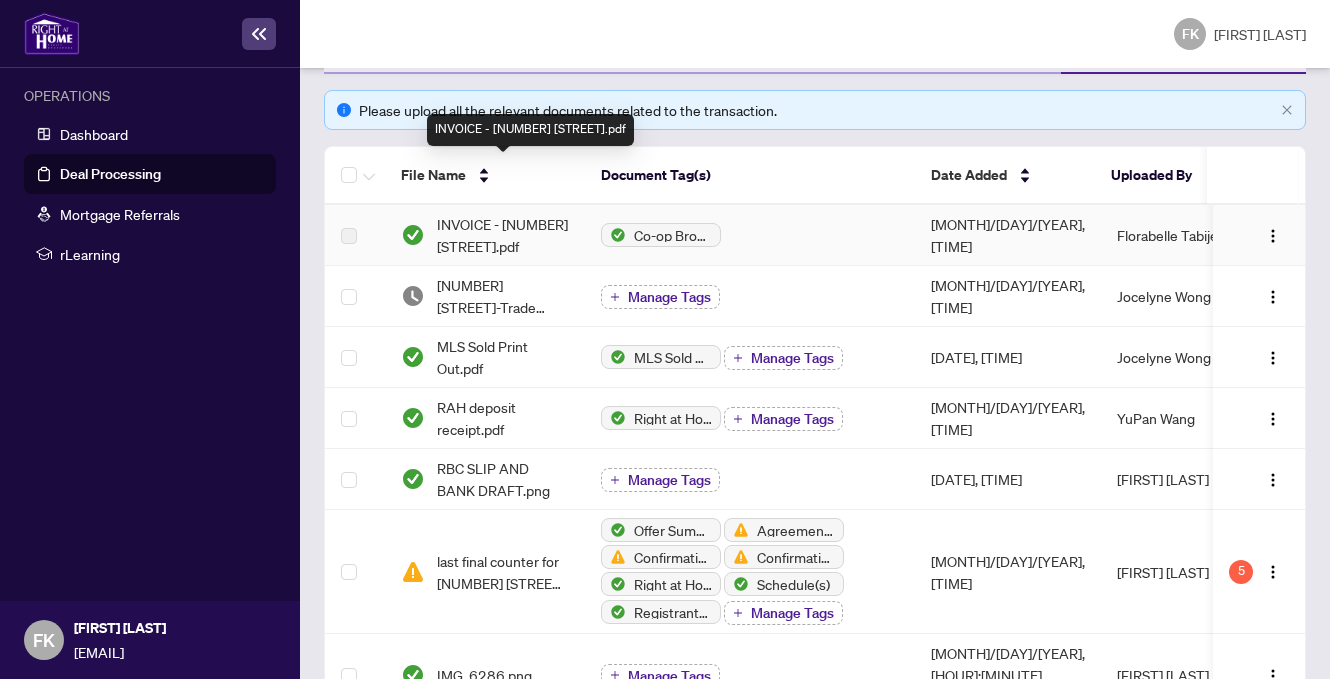 scroll, scrollTop: 325, scrollLeft: 0, axis: vertical 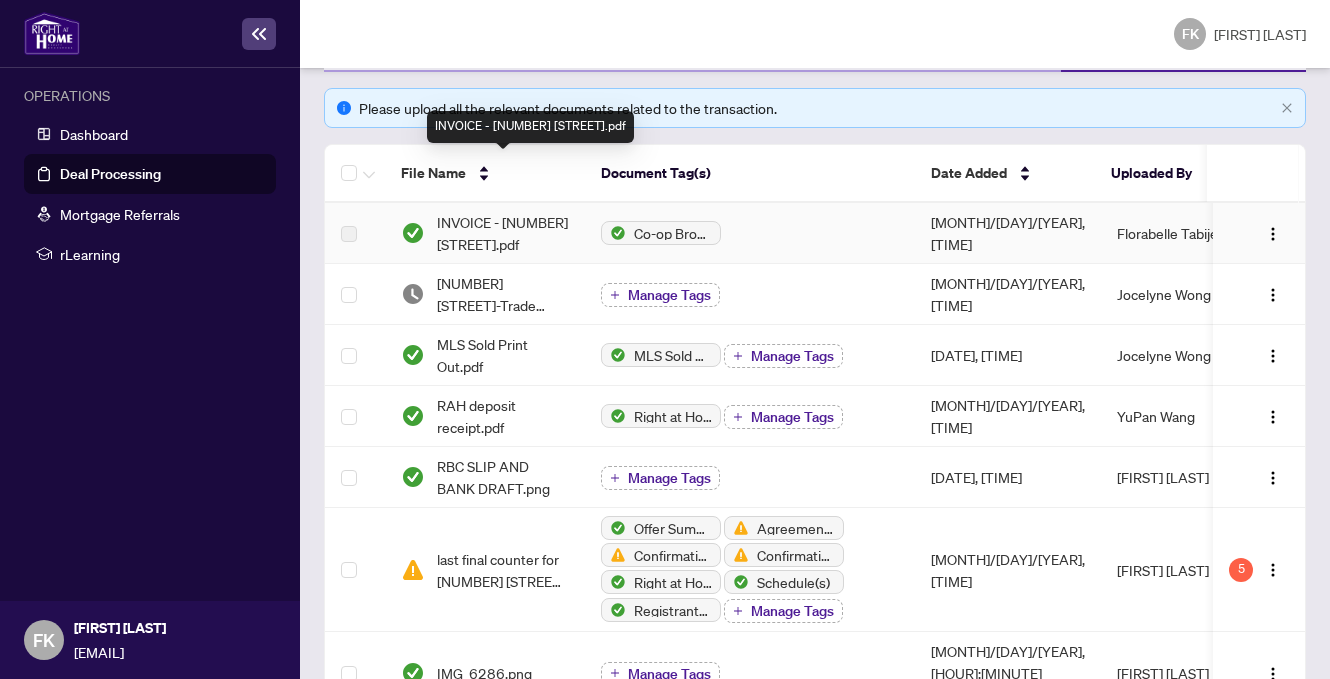 click on "INVOICE - [NUMBER] [STREET].pdf" at bounding box center (503, 233) 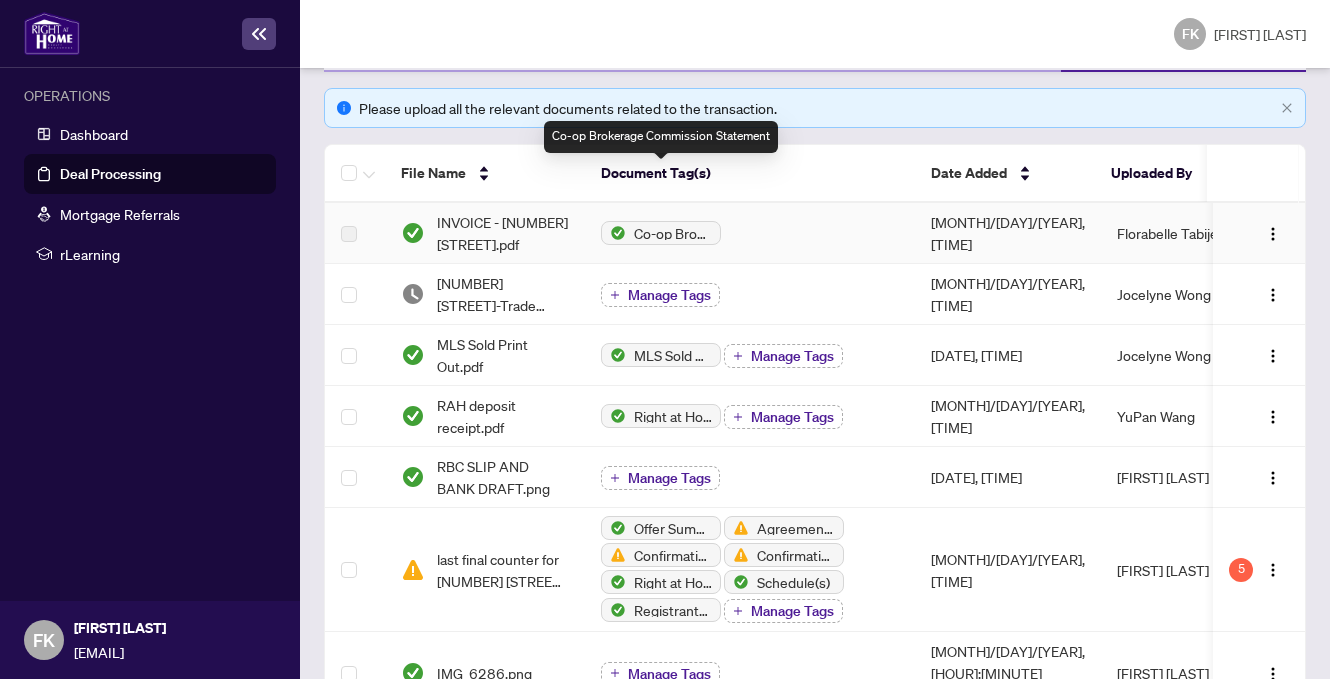 click at bounding box center (614, 233) 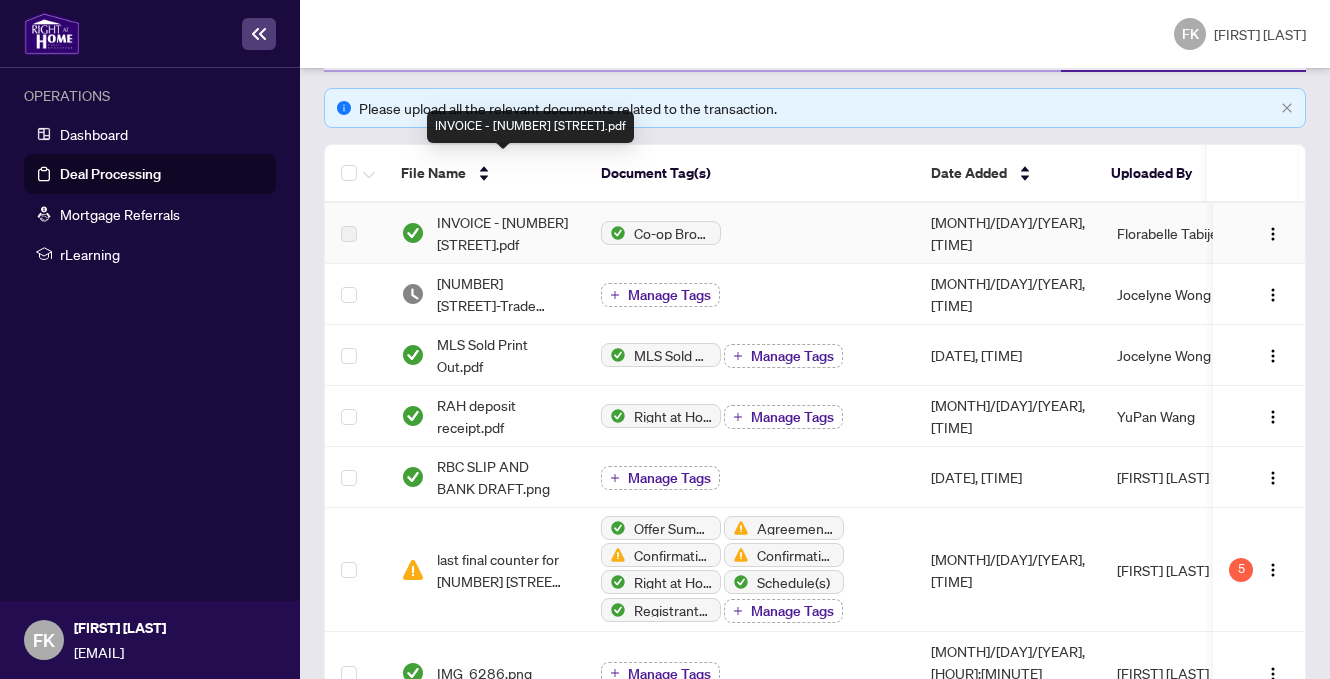 click on "INVOICE - [NUMBER] [STREET].pdf" at bounding box center (503, 233) 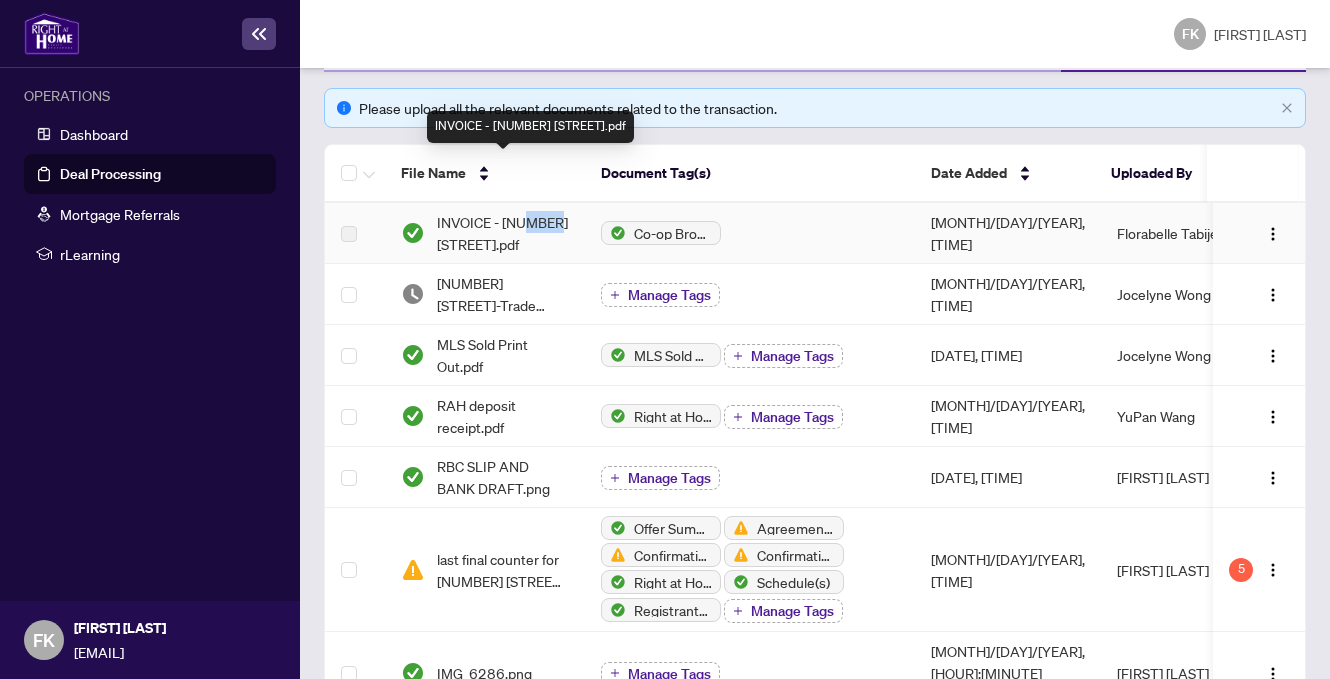 click on "INVOICE - [NUMBER] [STREET].pdf" at bounding box center (503, 233) 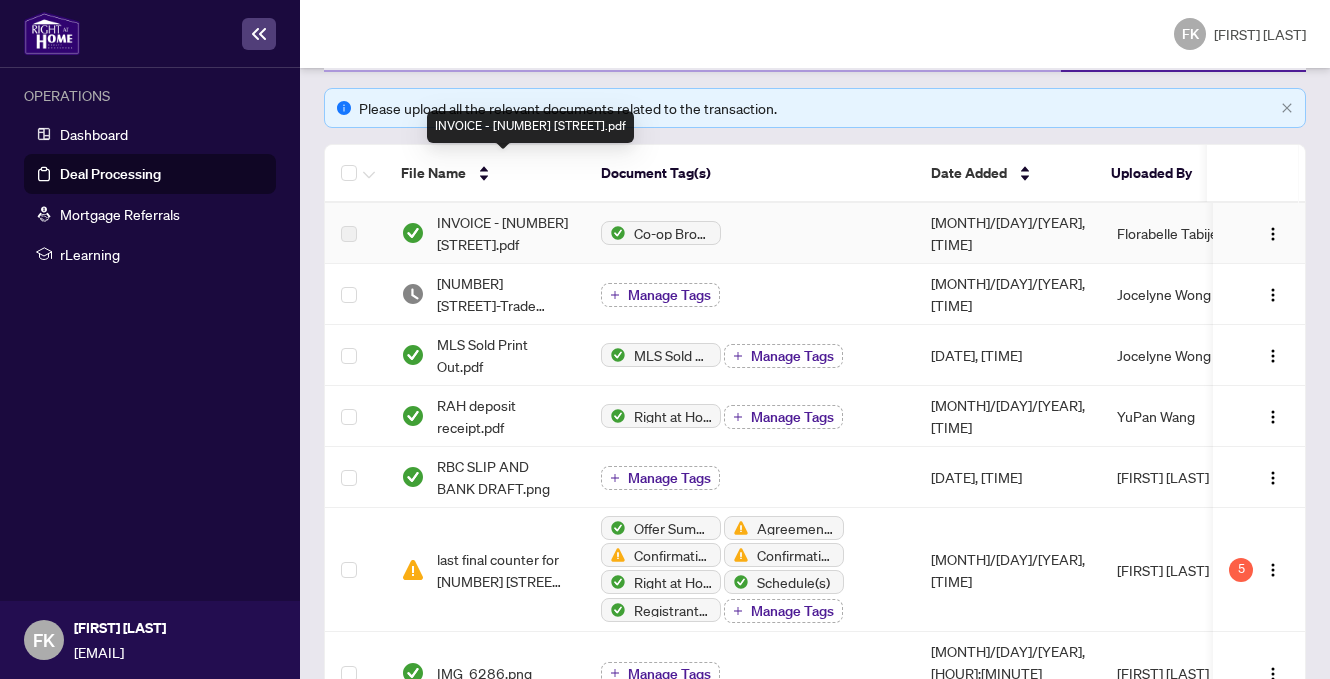 click on "INVOICE - [NUMBER] [STREET].pdf" at bounding box center (503, 233) 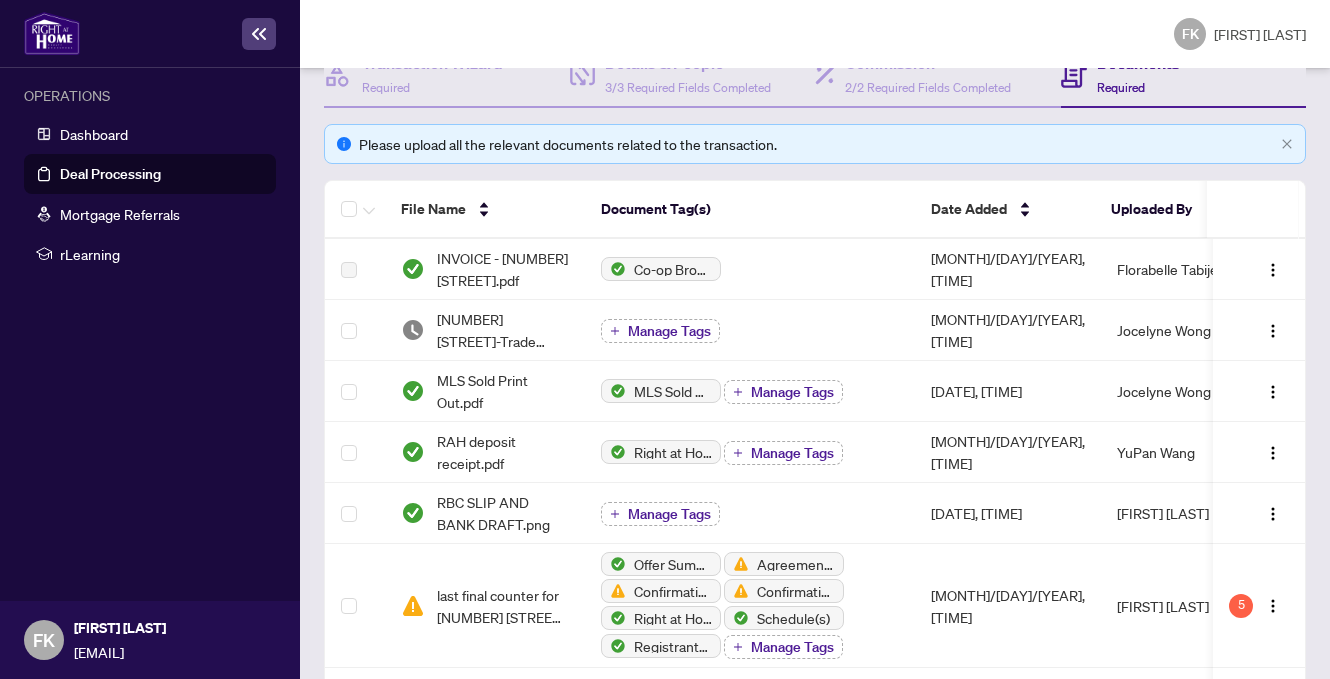 scroll, scrollTop: 276, scrollLeft: 0, axis: vertical 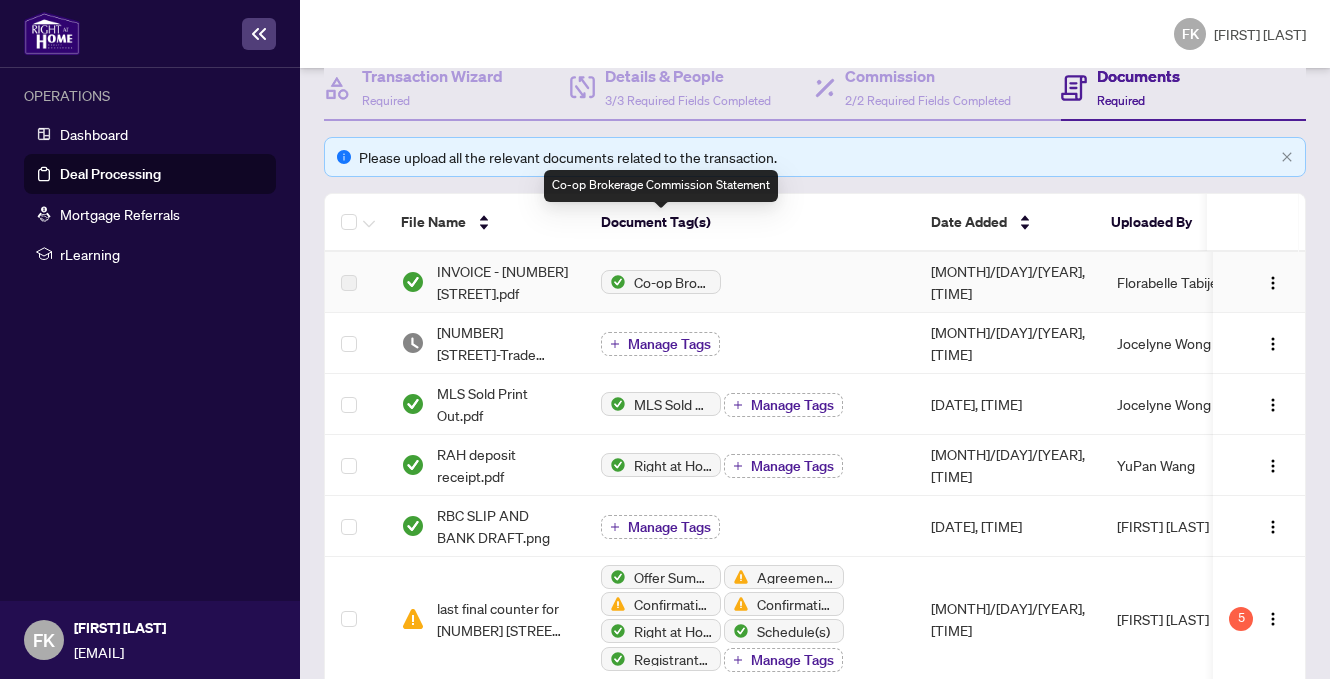 click on "Co-op Brokerage Commission Statement" at bounding box center [673, 282] 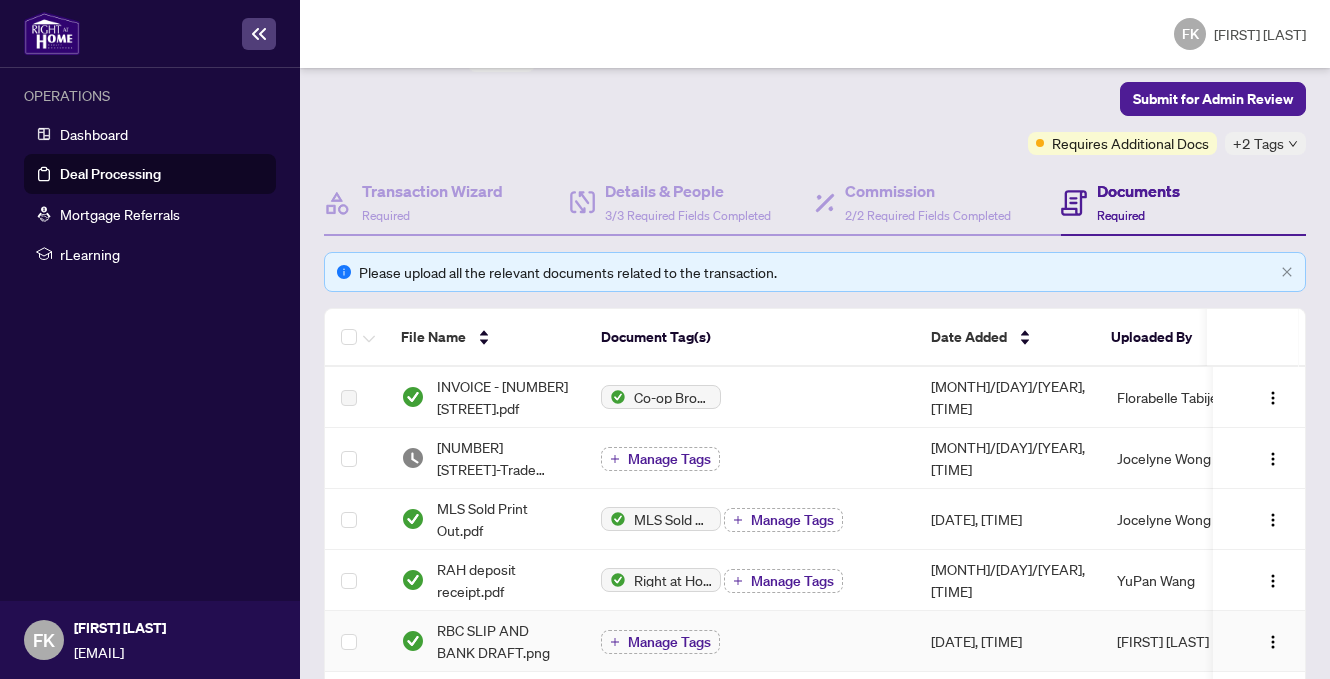 scroll, scrollTop: 0, scrollLeft: 0, axis: both 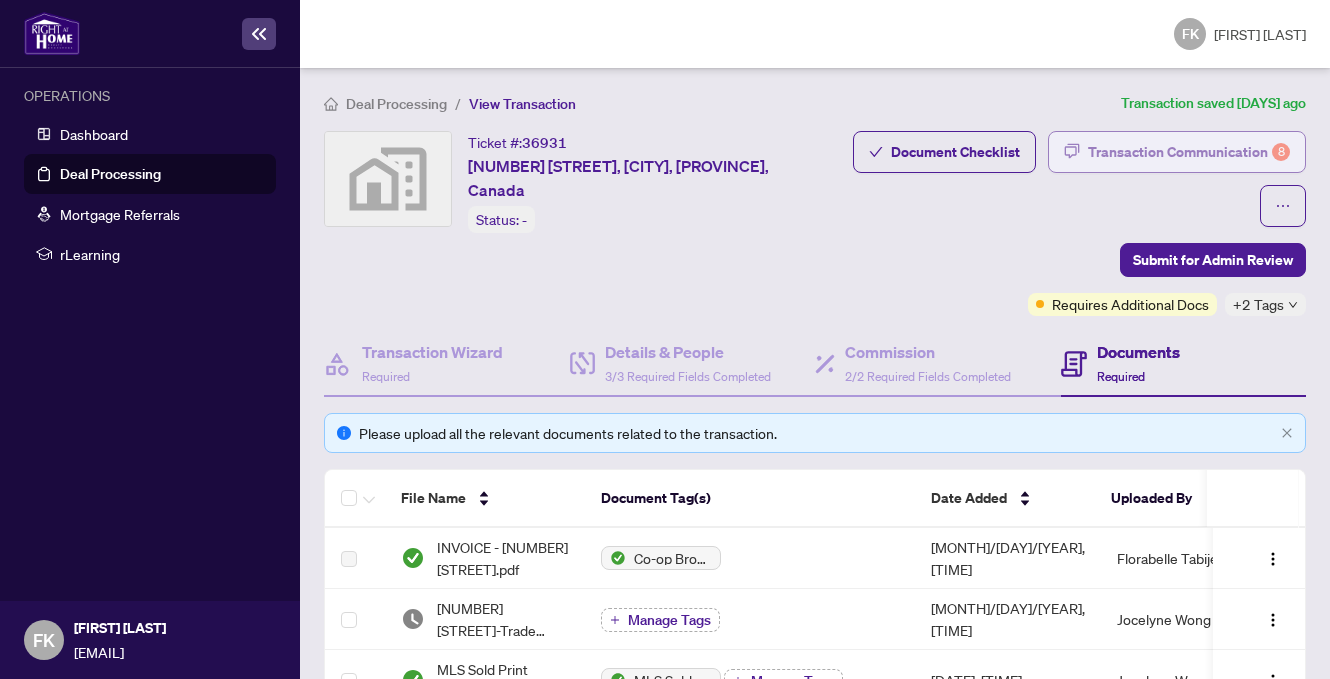 click on "Transaction Communication 8" at bounding box center (1189, 152) 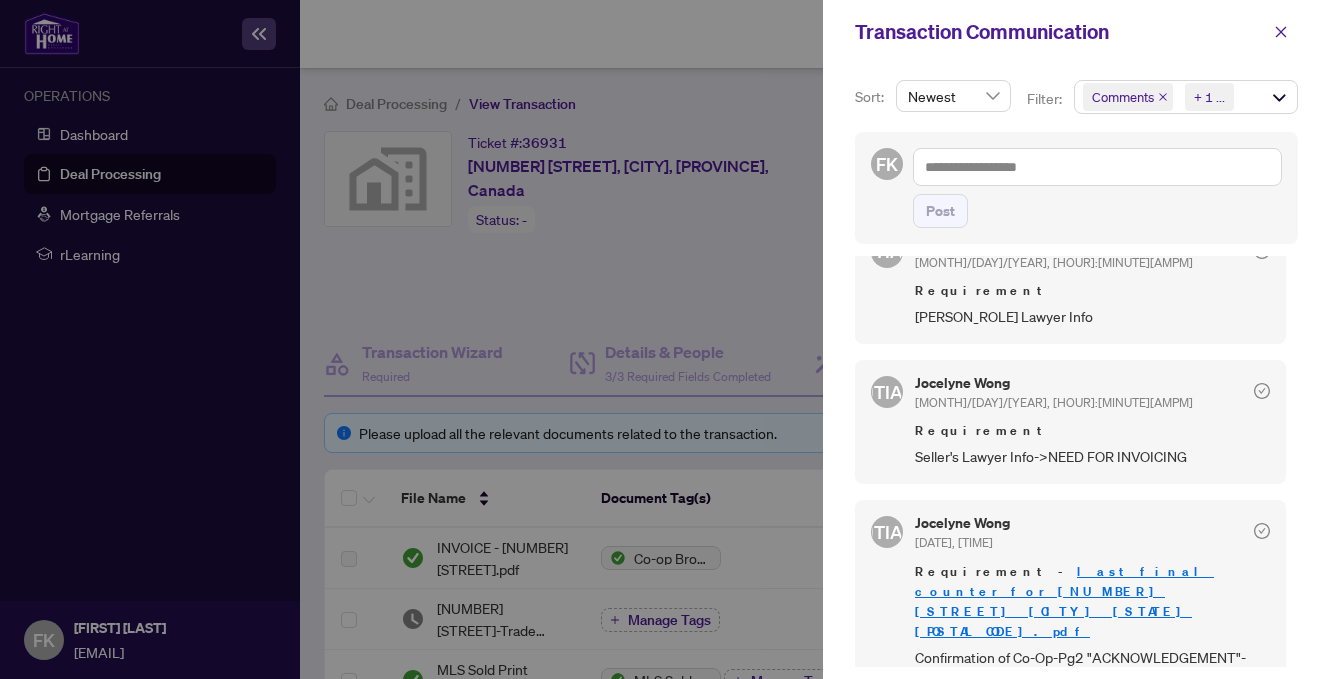 scroll, scrollTop: 968, scrollLeft: 0, axis: vertical 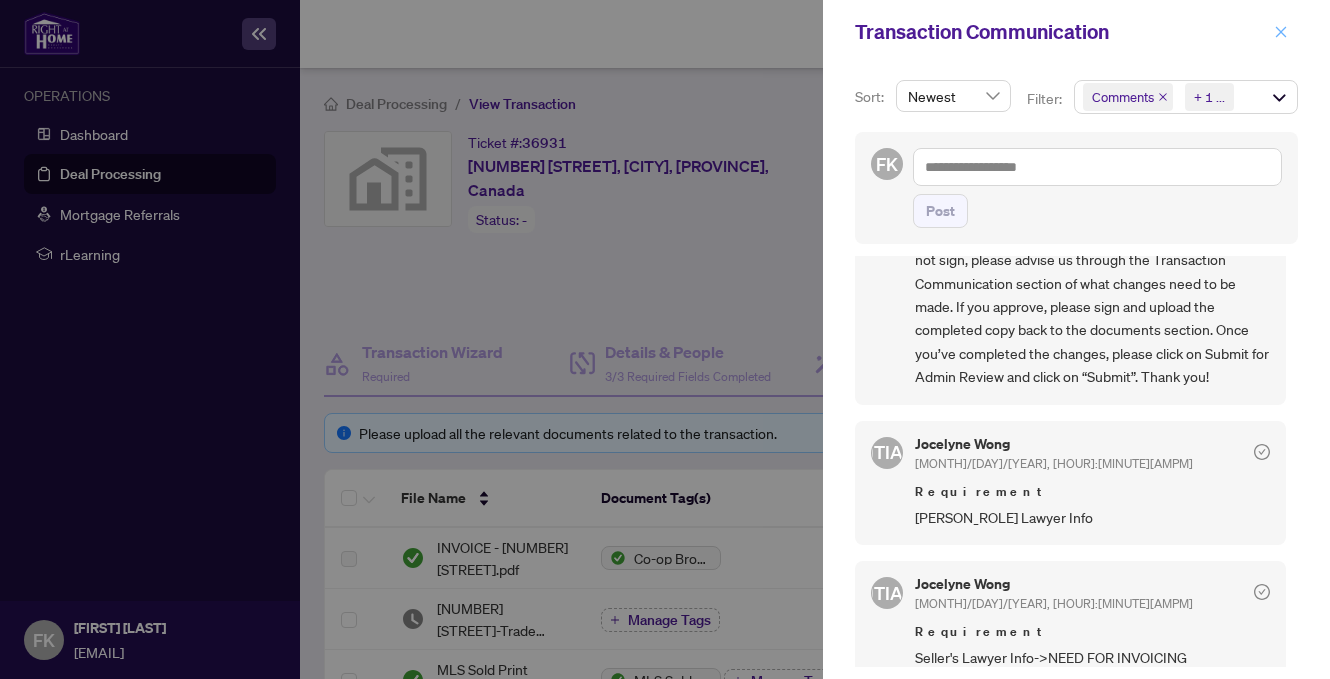 click at bounding box center (1281, 32) 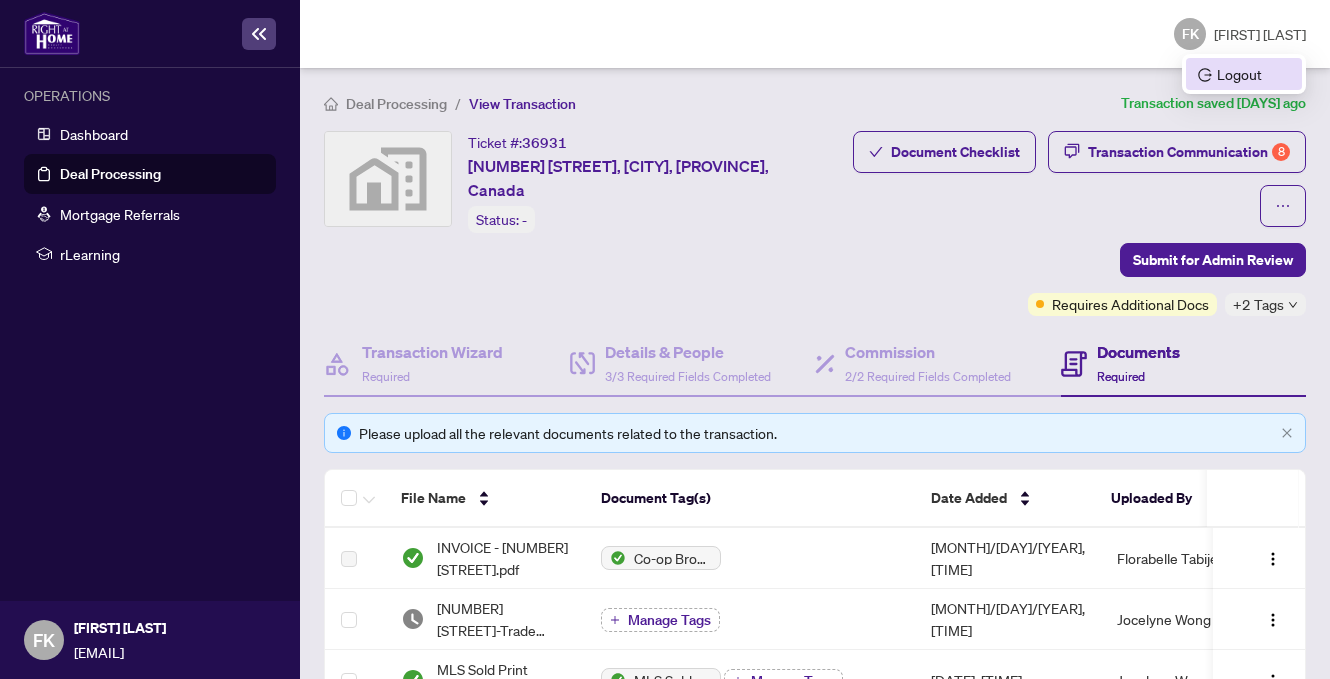click on "Logout" at bounding box center (1244, 74) 